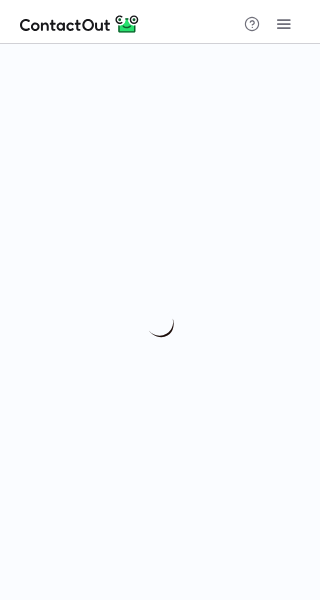 scroll, scrollTop: 0, scrollLeft: 0, axis: both 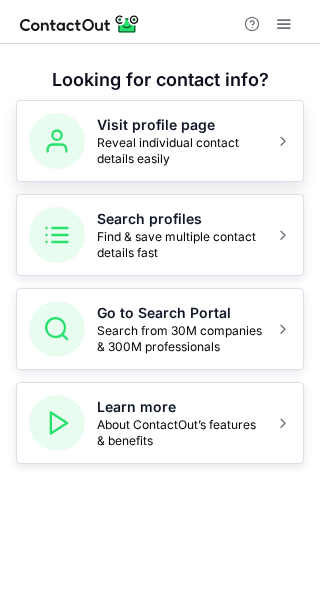 click on "Reveal individual contact details easily" at bounding box center [180, 151] 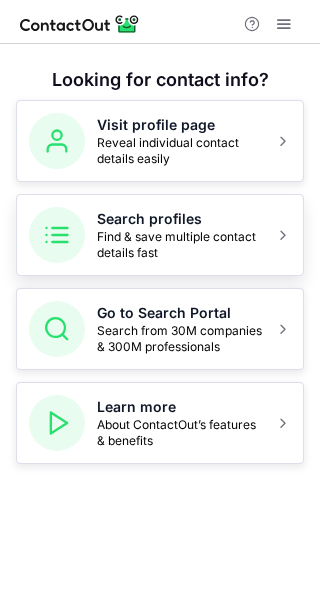 click on "Find & save multiple contact details fast" at bounding box center (180, 245) 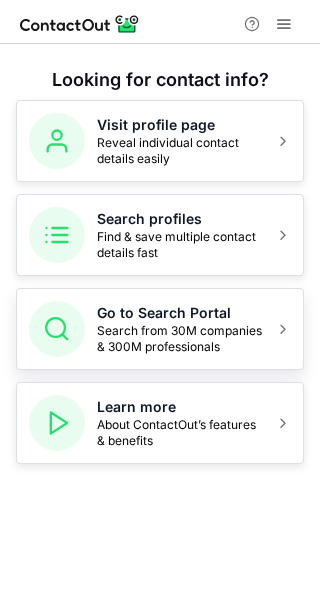 click on "Search from 30M companies & 300M professionals" at bounding box center (180, 339) 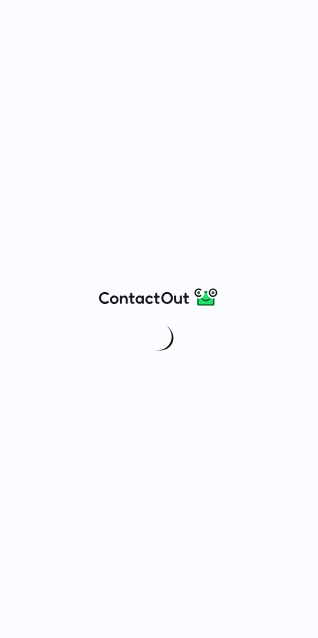 scroll, scrollTop: 0, scrollLeft: 0, axis: both 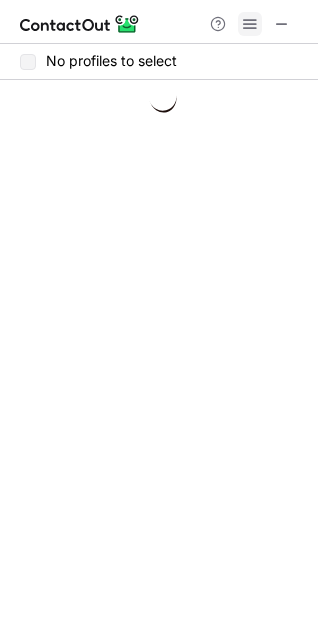 click at bounding box center (250, 24) 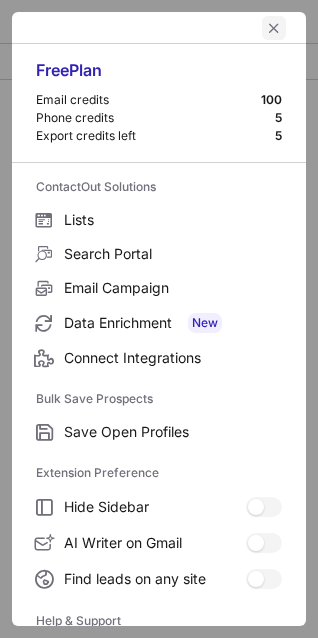 click at bounding box center [274, 28] 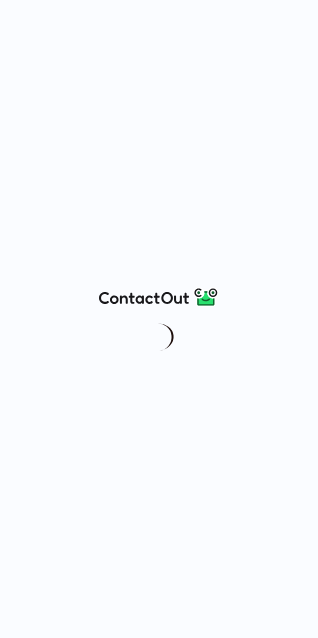 scroll, scrollTop: 0, scrollLeft: 0, axis: both 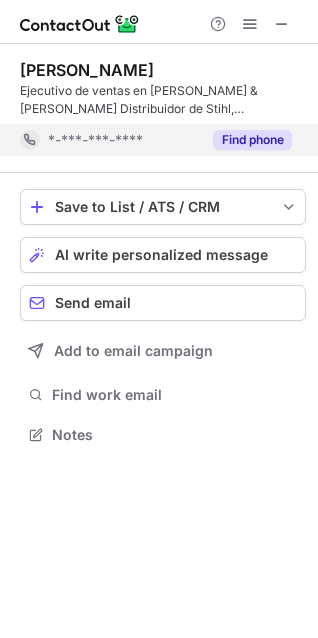 click on "Find phone" at bounding box center (252, 140) 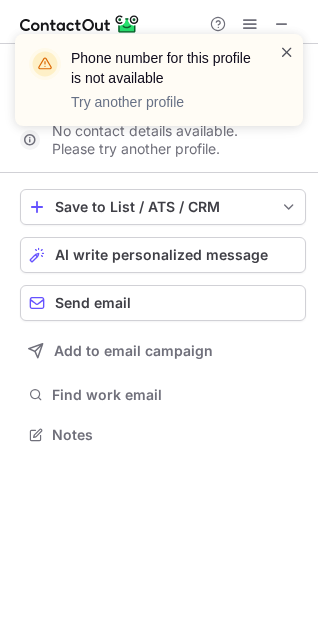 click at bounding box center [287, 52] 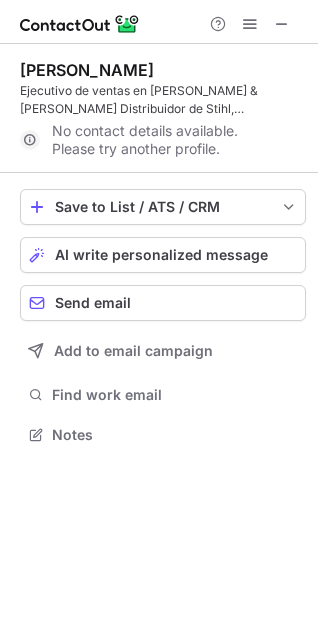 scroll, scrollTop: 441, scrollLeft: 318, axis: both 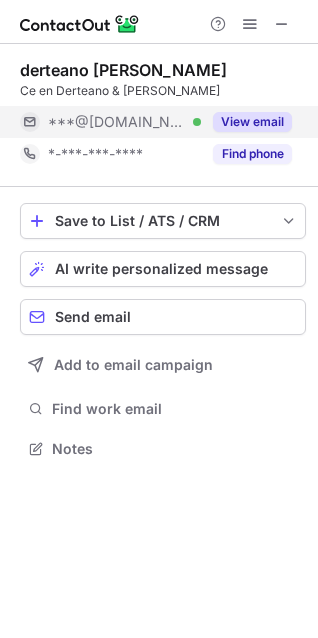 click on "View email" at bounding box center (252, 122) 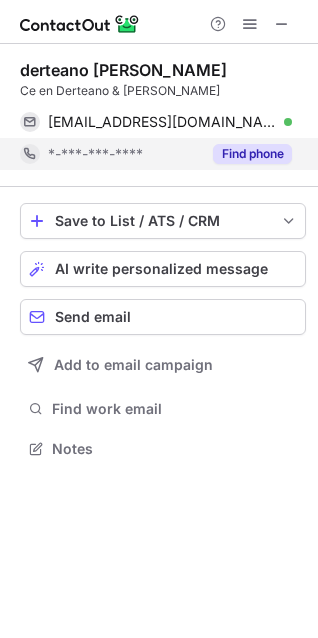 click on "Find phone" at bounding box center (252, 154) 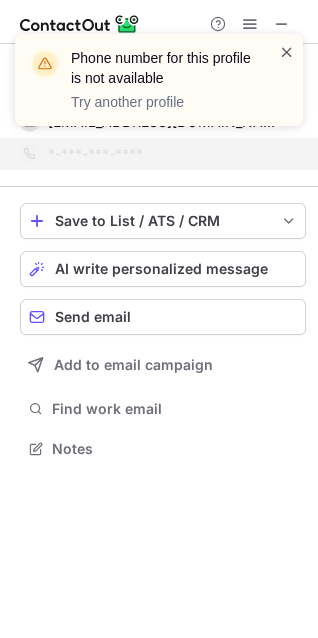 click at bounding box center [287, 52] 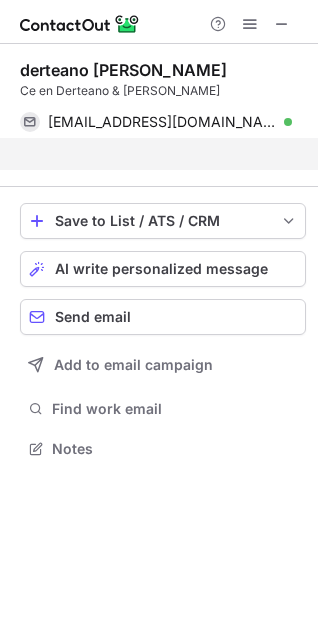 scroll, scrollTop: 403, scrollLeft: 318, axis: both 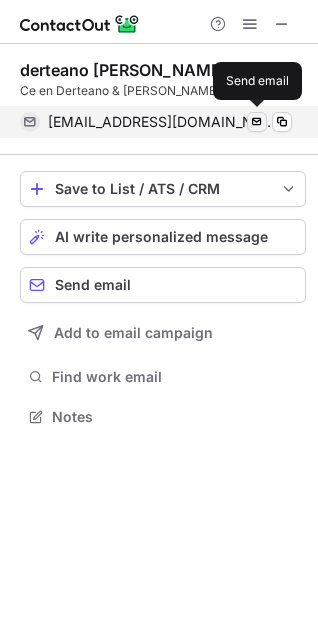 click at bounding box center [257, 122] 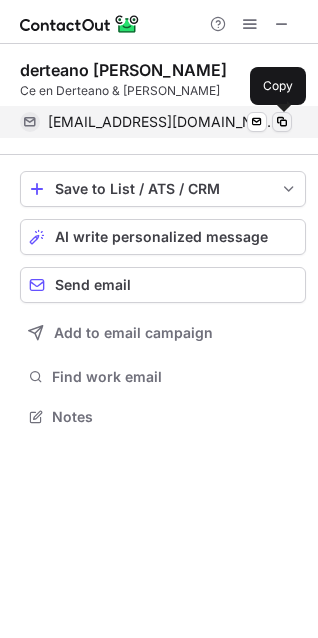 click at bounding box center [282, 122] 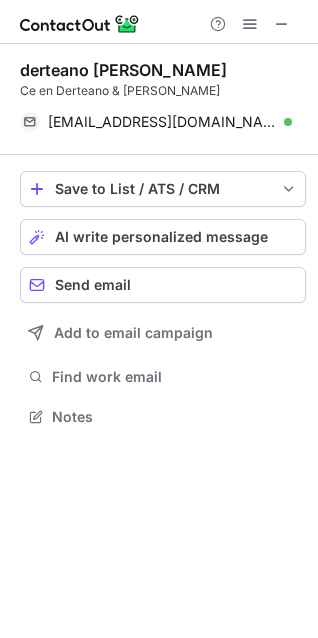 scroll, scrollTop: 403, scrollLeft: 318, axis: both 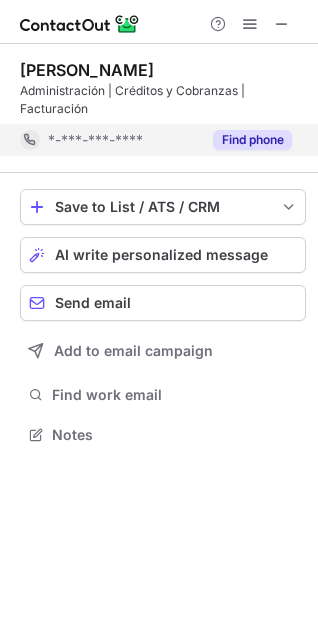 click on "Find phone" at bounding box center (252, 140) 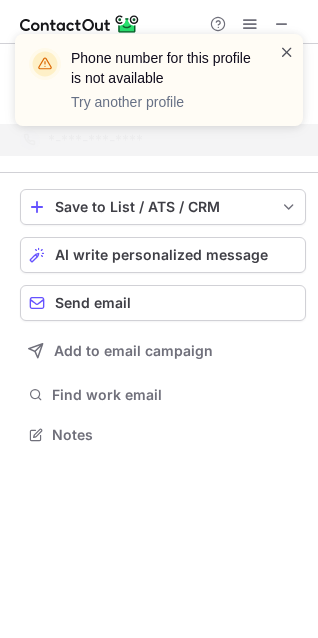 click at bounding box center [287, 52] 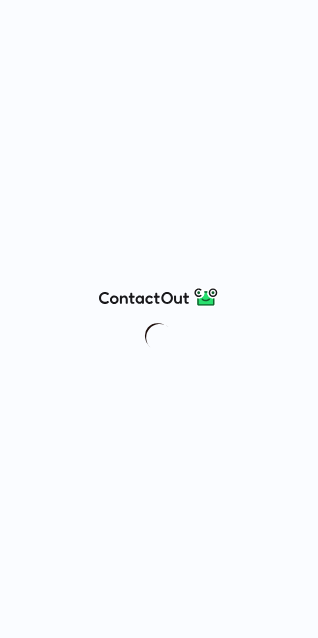 scroll, scrollTop: 0, scrollLeft: 0, axis: both 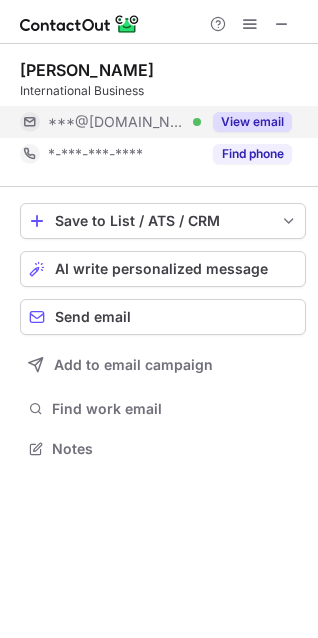 click on "View email" at bounding box center [252, 122] 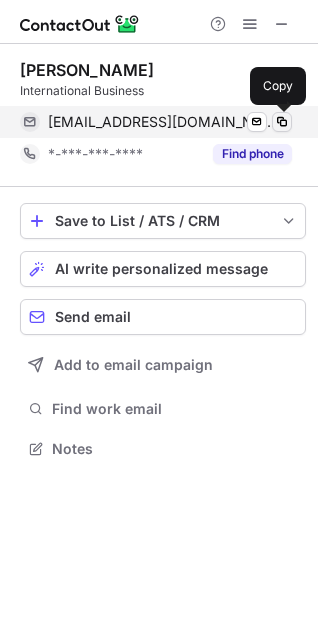 click at bounding box center [282, 122] 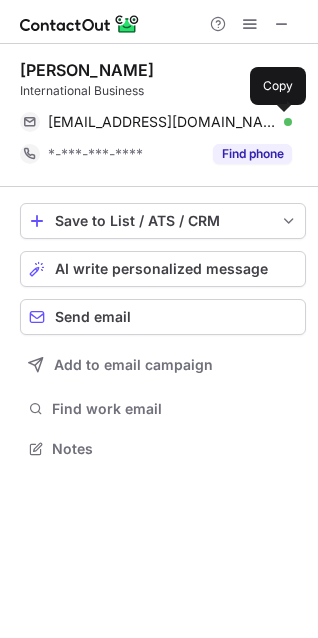 type 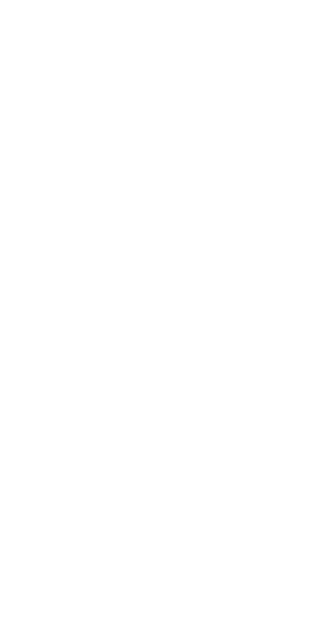 scroll, scrollTop: 0, scrollLeft: 0, axis: both 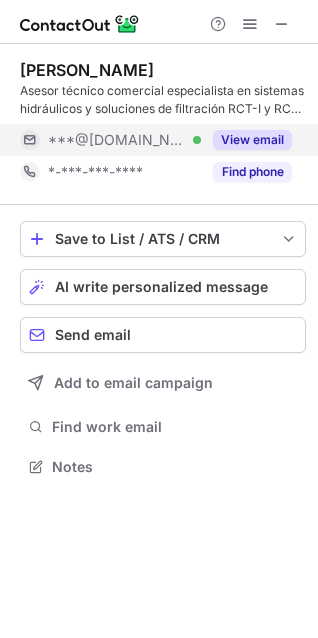 click on "View email" at bounding box center (252, 140) 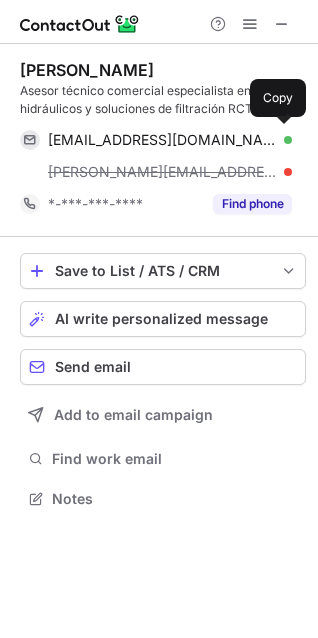 scroll, scrollTop: 10, scrollLeft: 10, axis: both 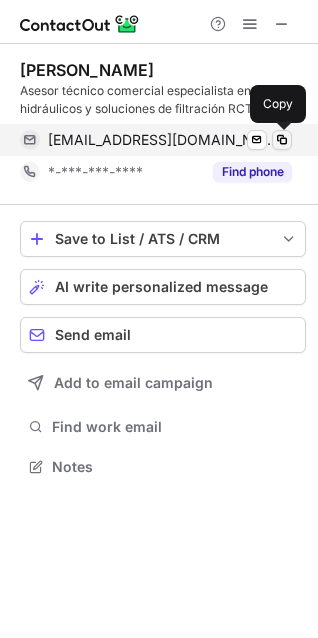 click at bounding box center [282, 140] 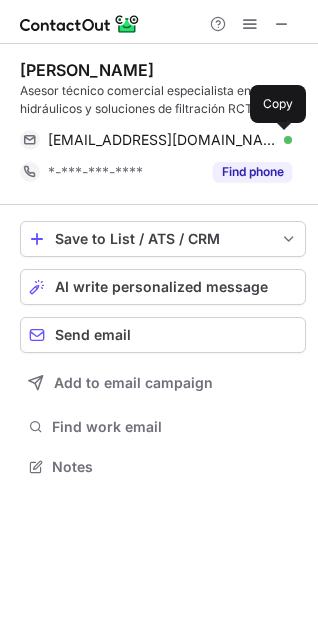type 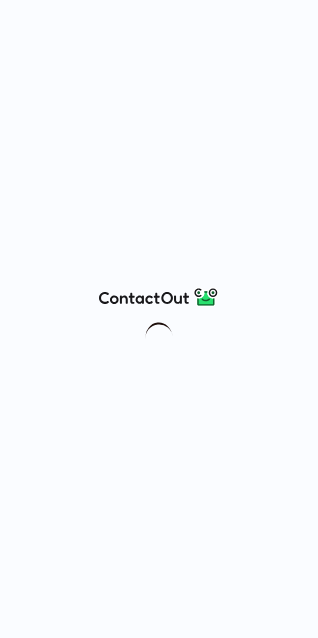 scroll, scrollTop: 0, scrollLeft: 0, axis: both 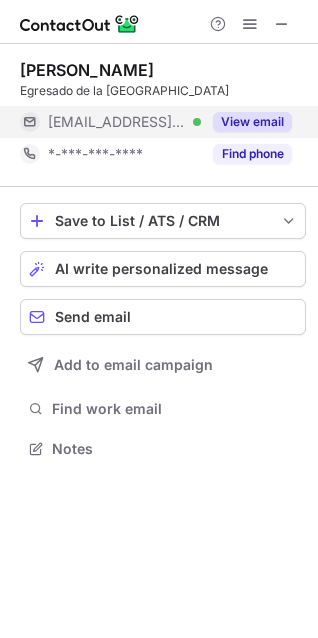 click on "View email" at bounding box center [252, 122] 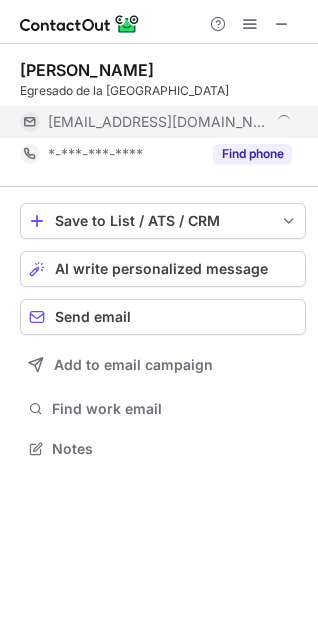 scroll, scrollTop: 10, scrollLeft: 10, axis: both 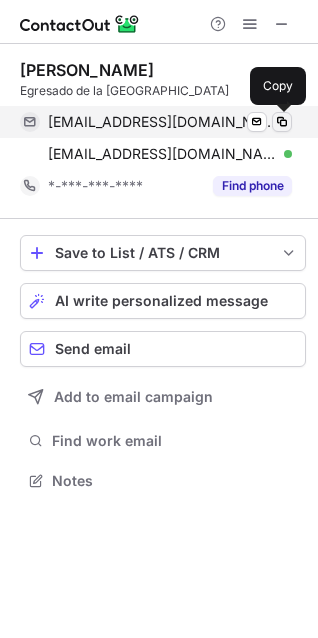 click at bounding box center [282, 122] 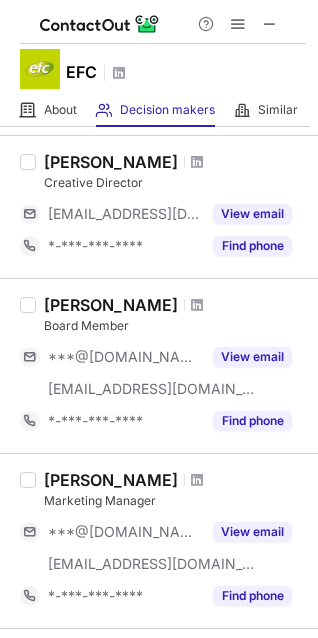 scroll, scrollTop: 100, scrollLeft: 0, axis: vertical 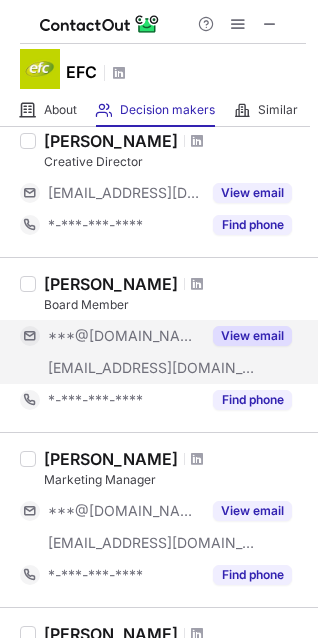 click on "View email" at bounding box center (252, 336) 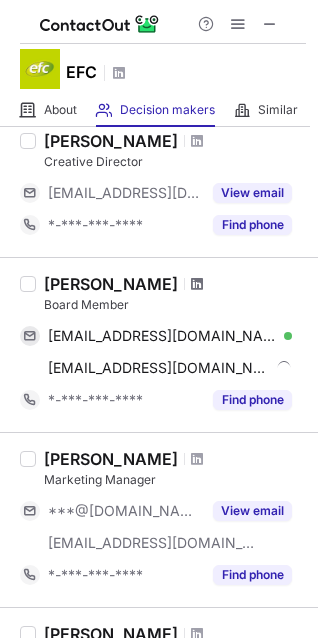 click at bounding box center [197, 284] 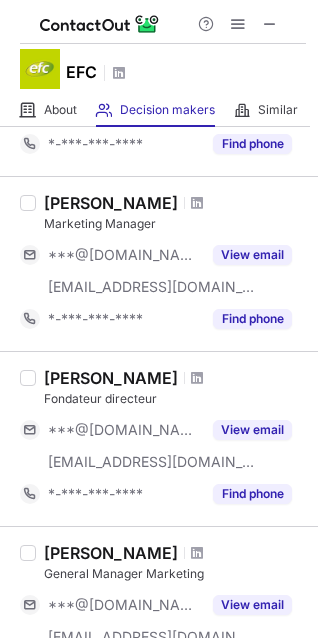 scroll, scrollTop: 300, scrollLeft: 0, axis: vertical 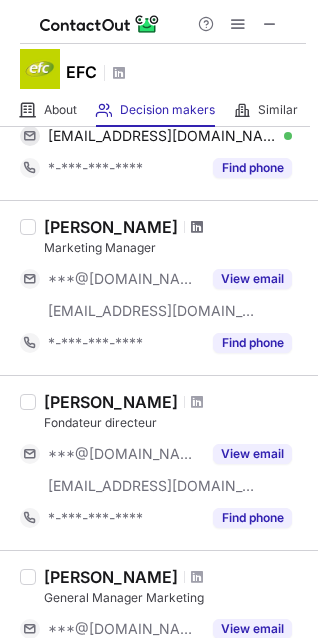 click at bounding box center (197, 227) 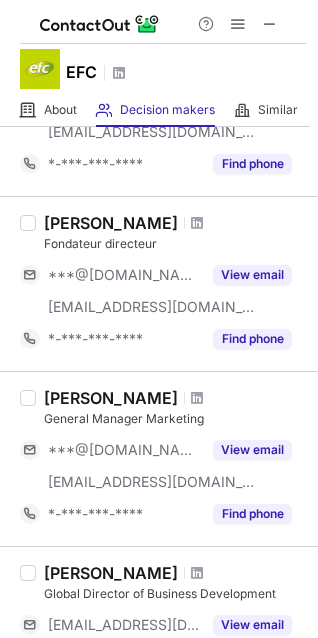scroll, scrollTop: 500, scrollLeft: 0, axis: vertical 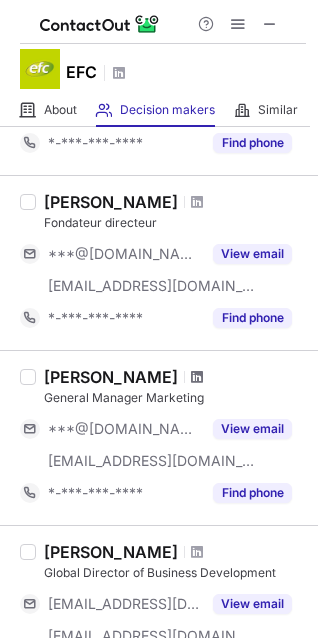 click at bounding box center [197, 377] 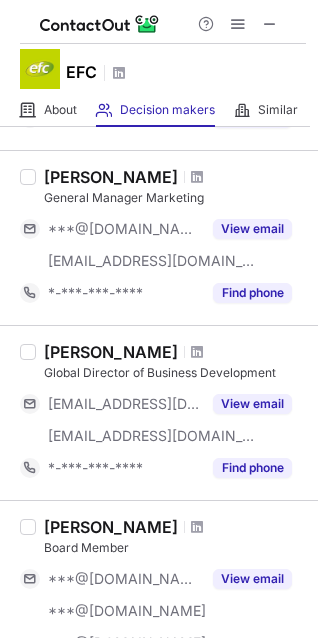 scroll, scrollTop: 800, scrollLeft: 0, axis: vertical 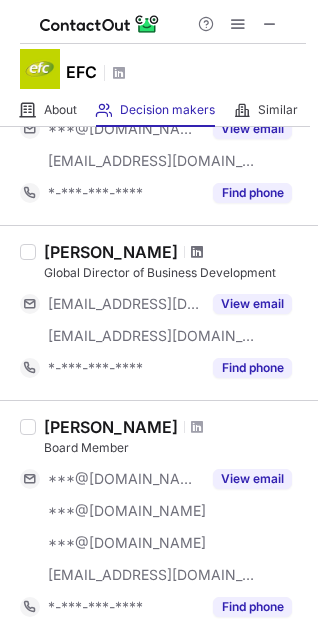 click at bounding box center [197, 252] 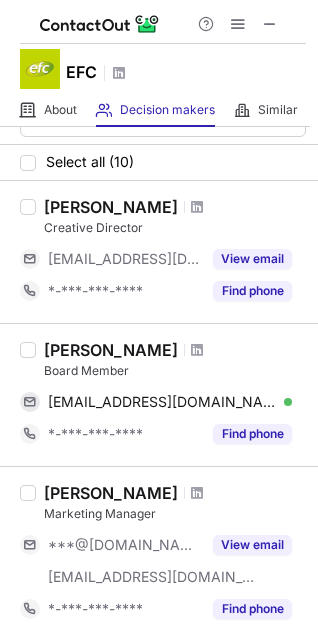 scroll, scrollTop: 0, scrollLeft: 0, axis: both 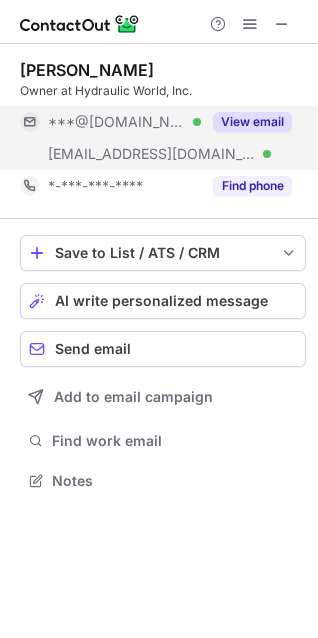 click on "View email" at bounding box center (252, 122) 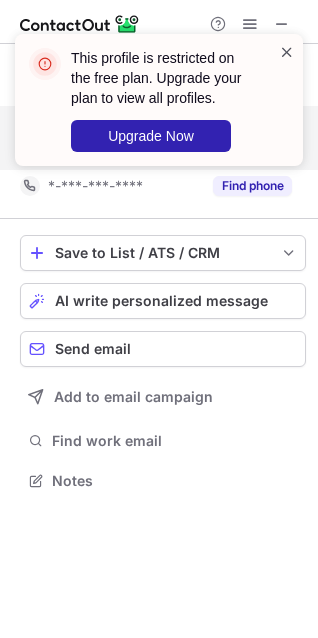 click at bounding box center (287, 52) 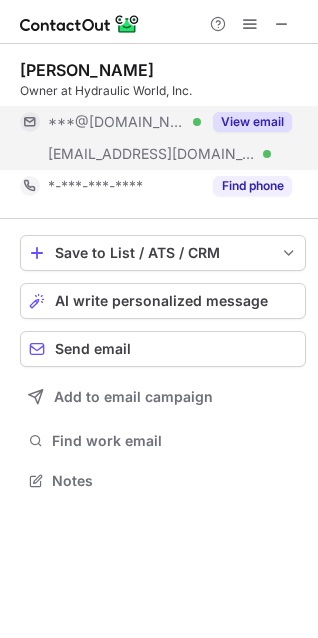 click on "View email" at bounding box center (252, 122) 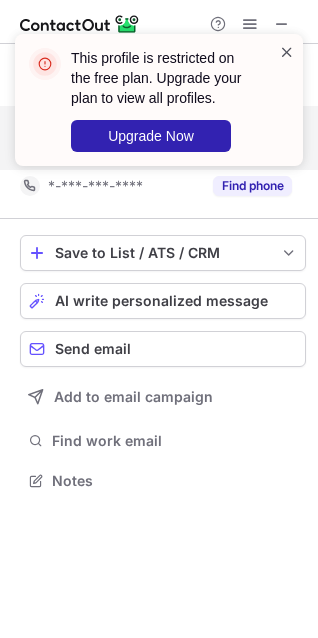 click at bounding box center (287, 52) 